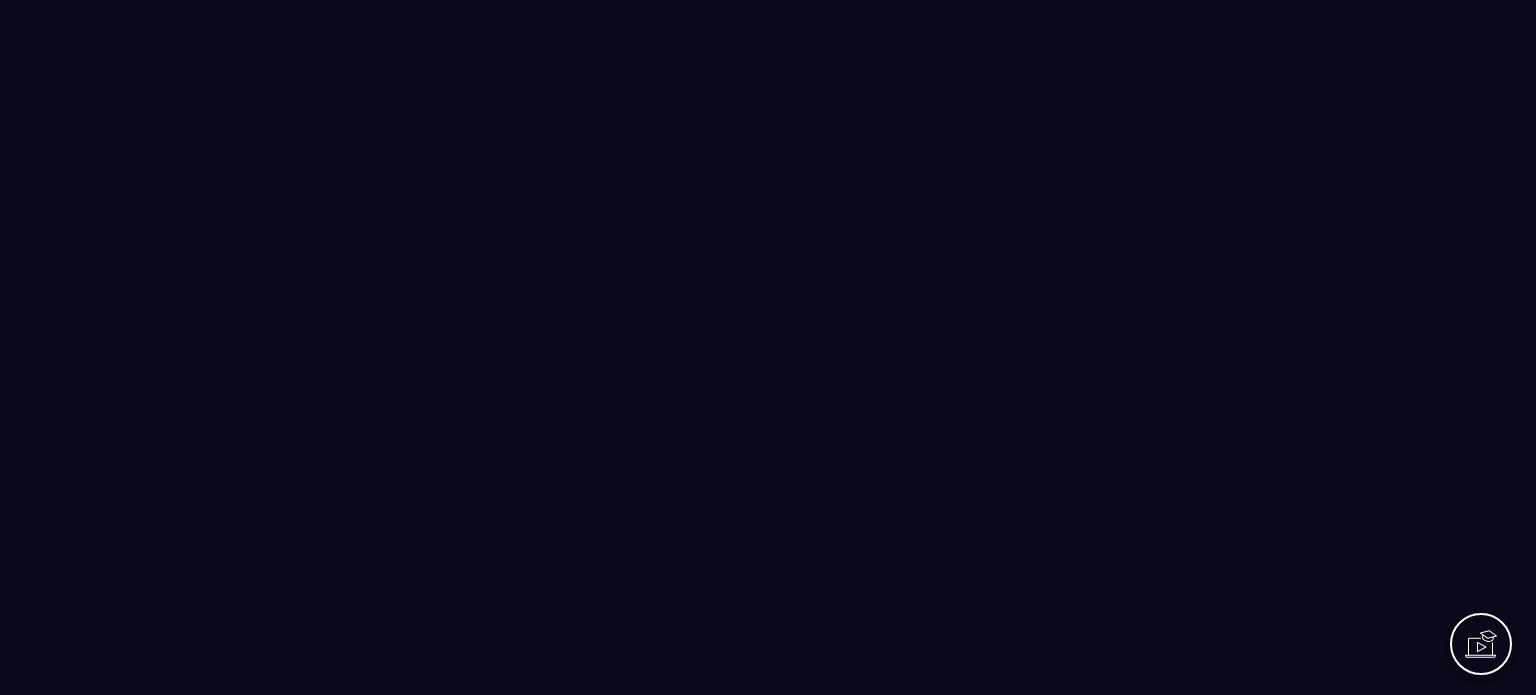 scroll, scrollTop: 0, scrollLeft: 0, axis: both 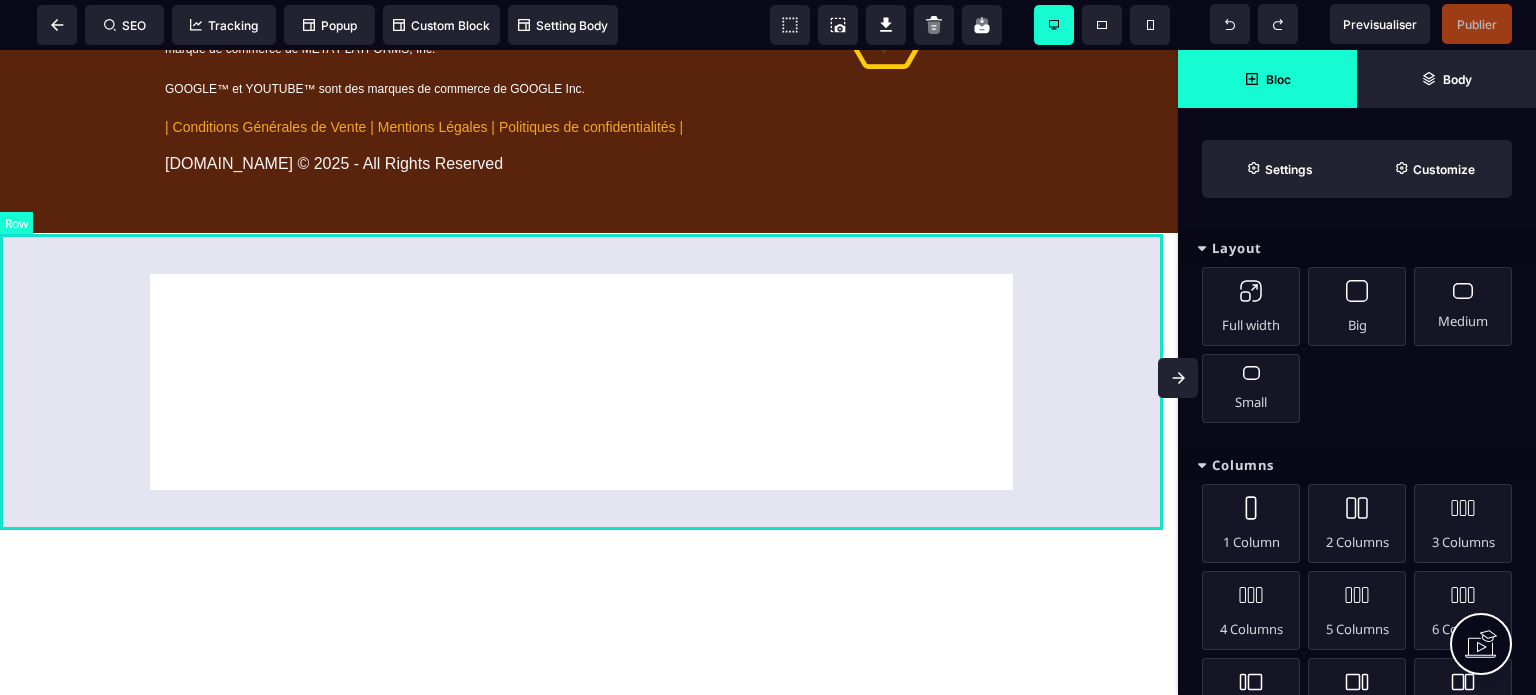 click on "Ce site ne fait pas partie du site YouTube™, Google™, Facebook™, Google Inc. ou Facebook Inc. De plus, ce site n’est PAS approuvé par YouTube™, Google™ ou Facebook™ en aucune façon. FACEBOOK™ est une marque de commerce de META PLATFORMS, Inc. GOOGLE™ et YOUTUBE™ sont des marques de commerce de GOOGLE Inc. | Conditions Générales de Vente | Mentions Légales | Politiques de confidentialités | [DOMAIN_NAME] © 2025 - All Rights Reserved" at bounding box center [589, 86] 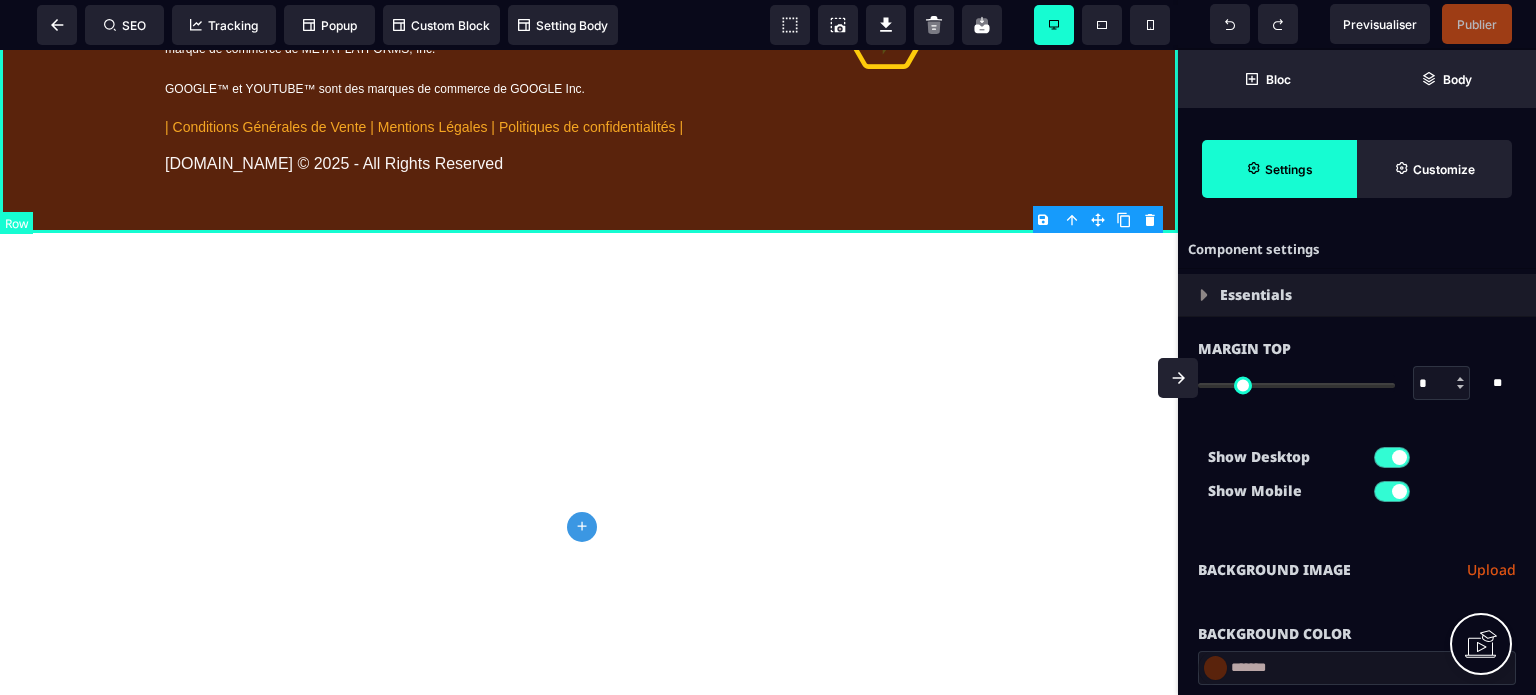 type on "*" 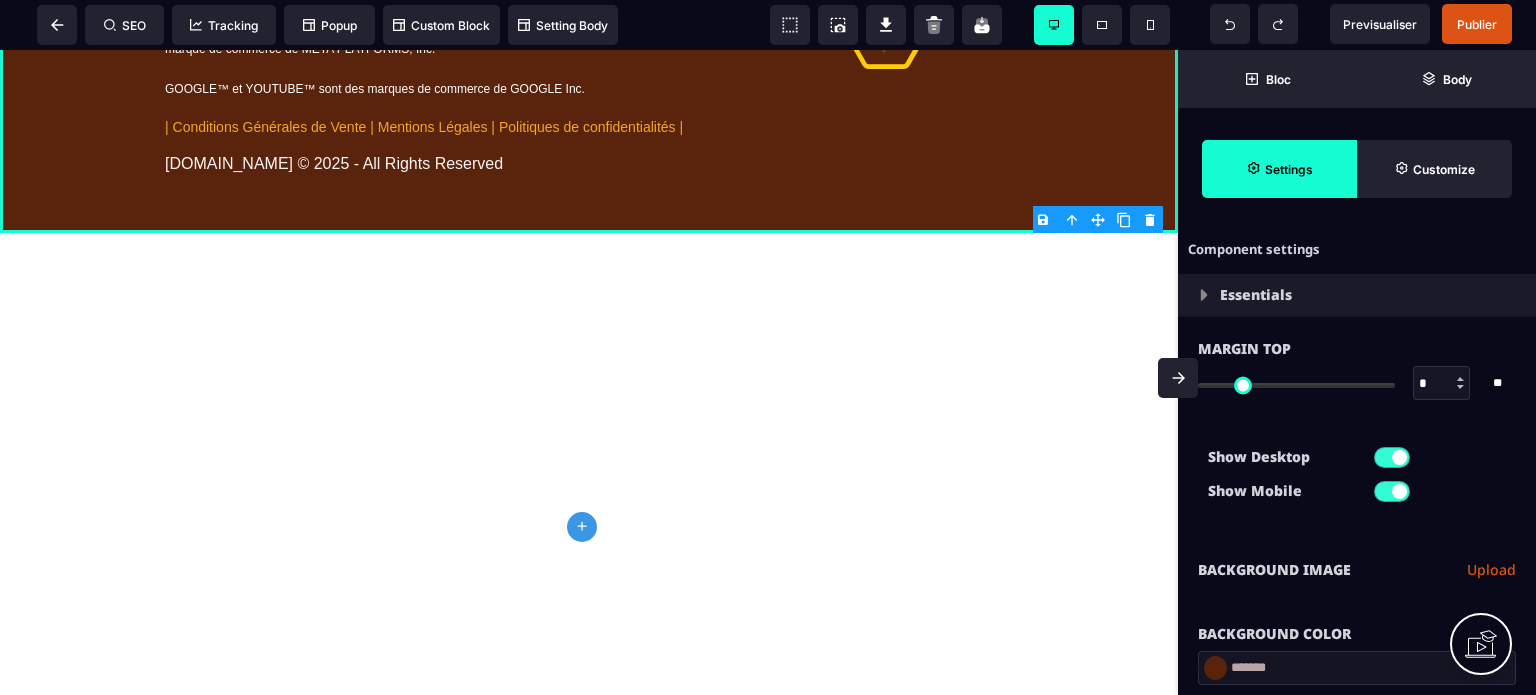 click on "B I U S
A *******
plus
Row
SEO
Big" at bounding box center [768, 347] 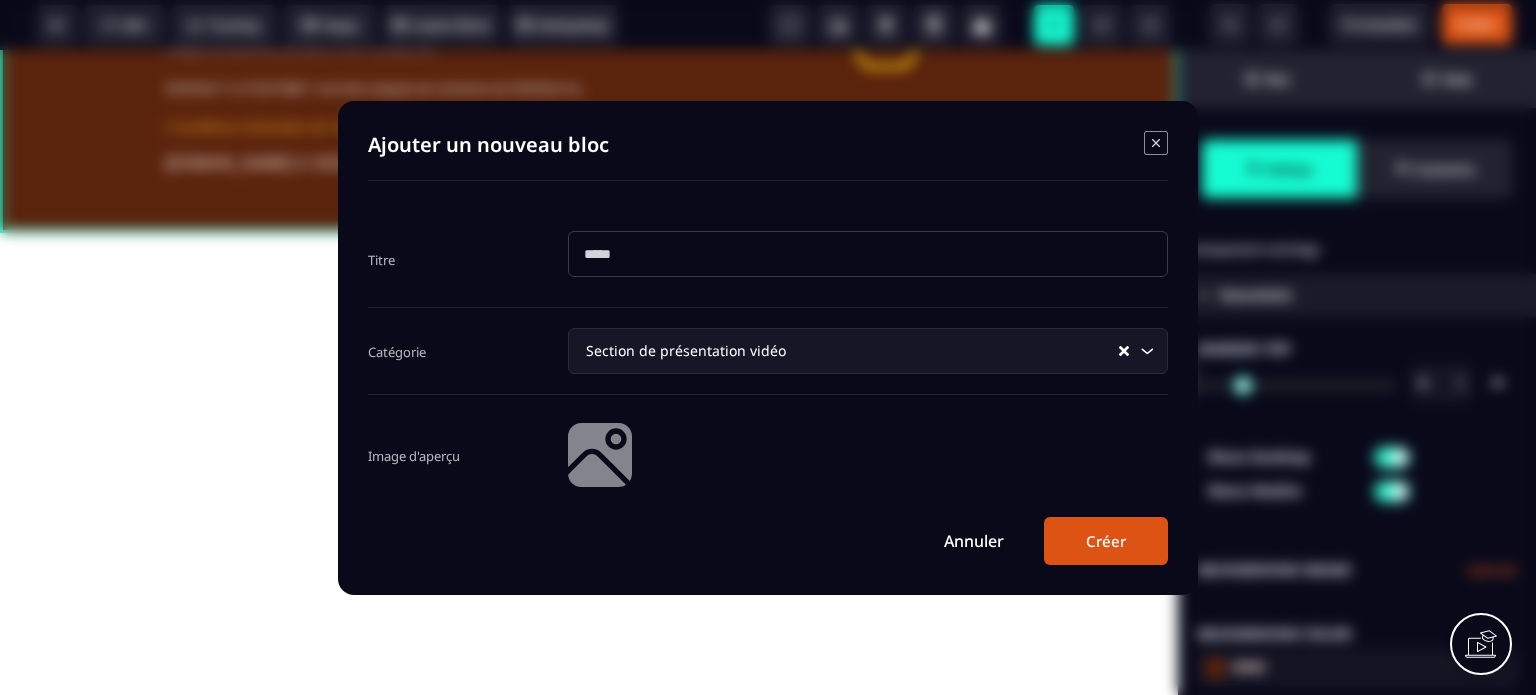 click at bounding box center [868, 254] 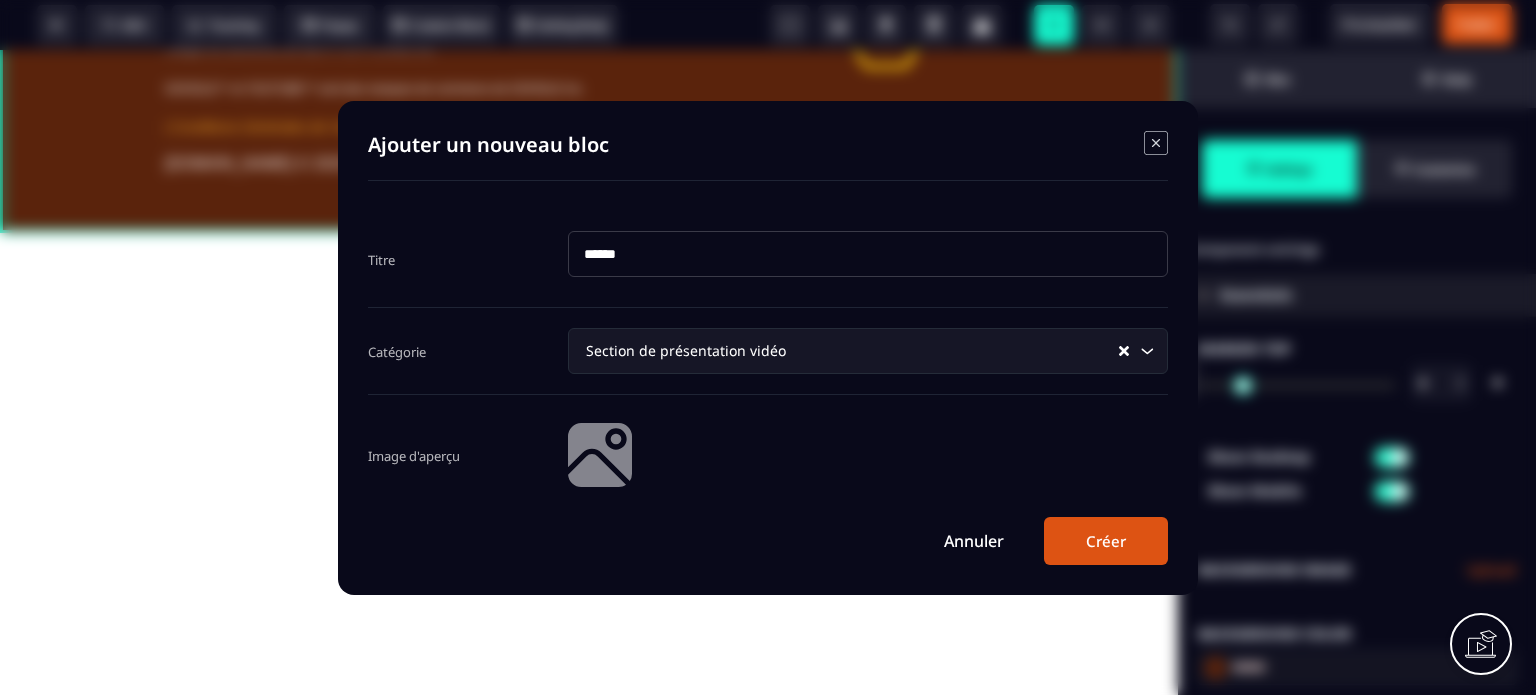 type on "******" 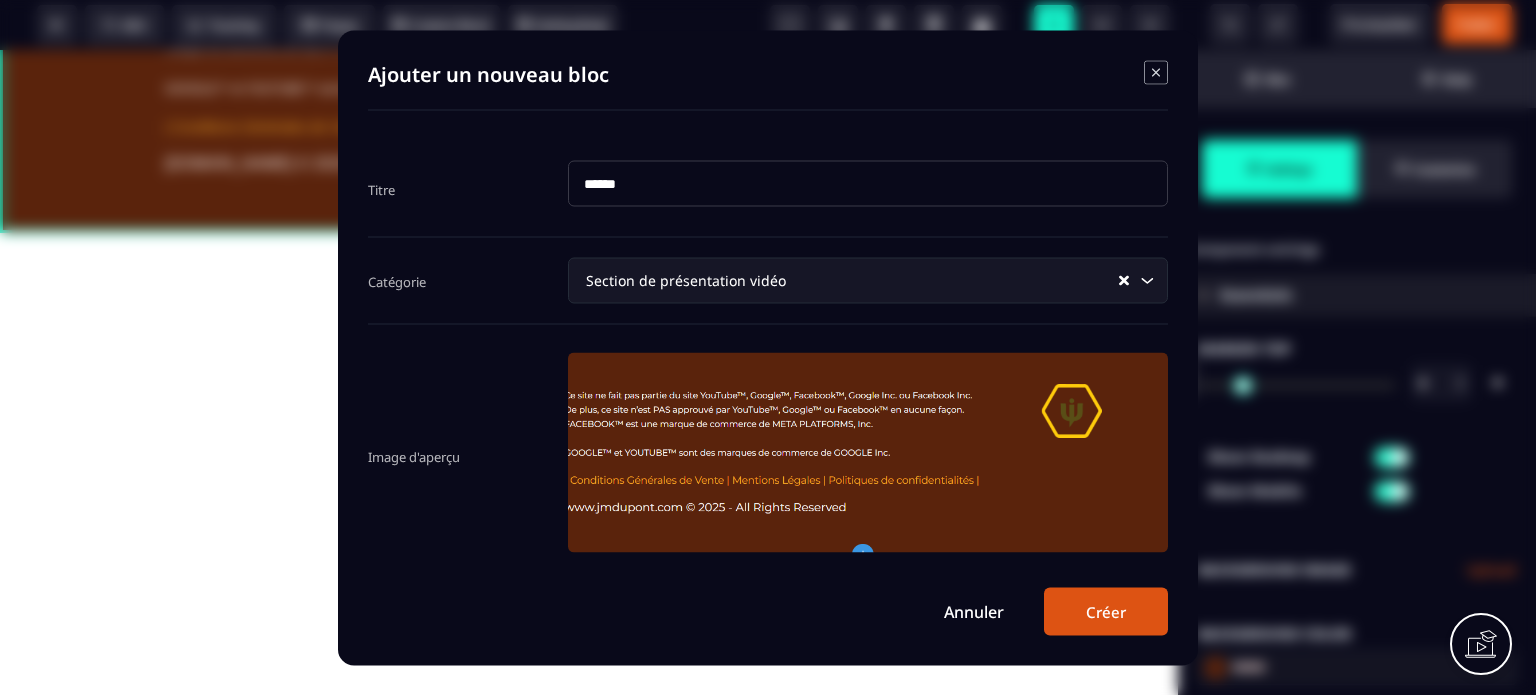 click on "Créer" at bounding box center (1106, 611) 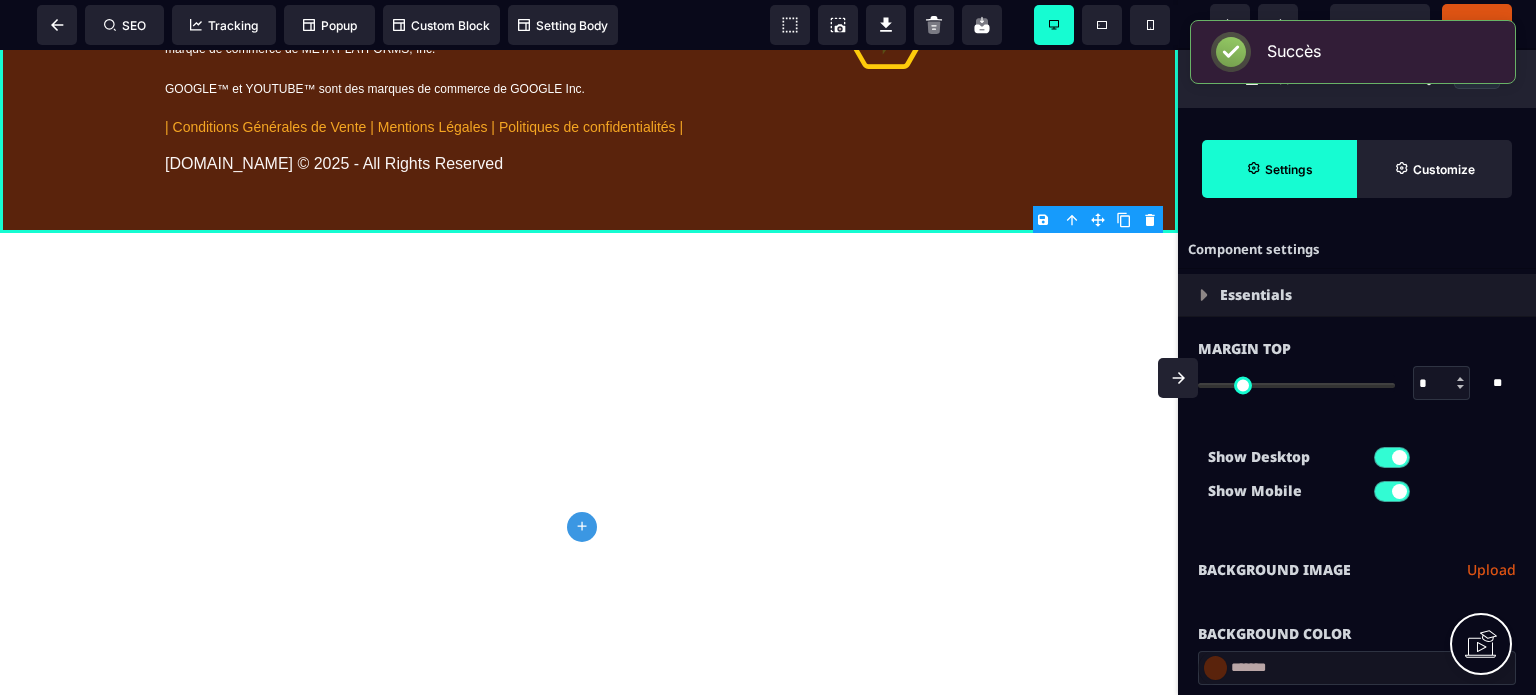 click on "Publier" at bounding box center (1477, 24) 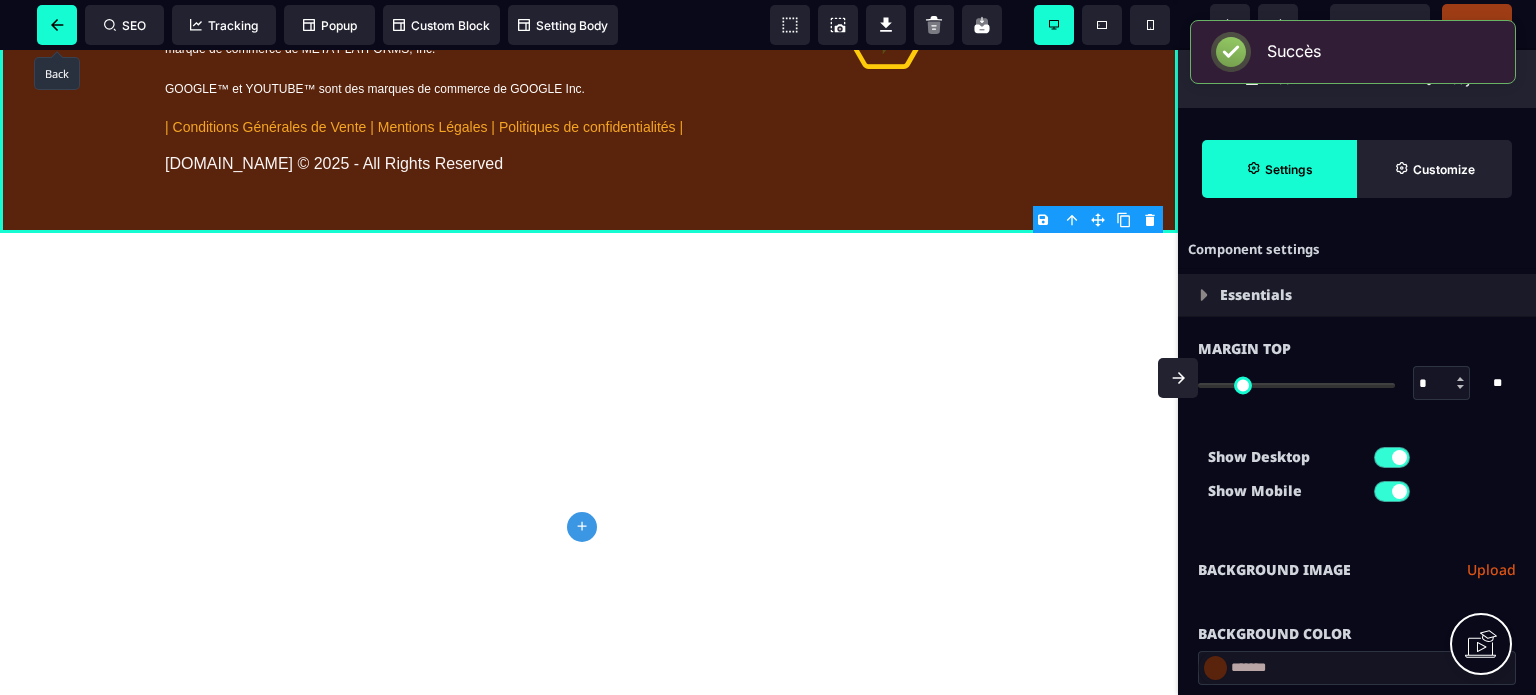 click at bounding box center [57, 25] 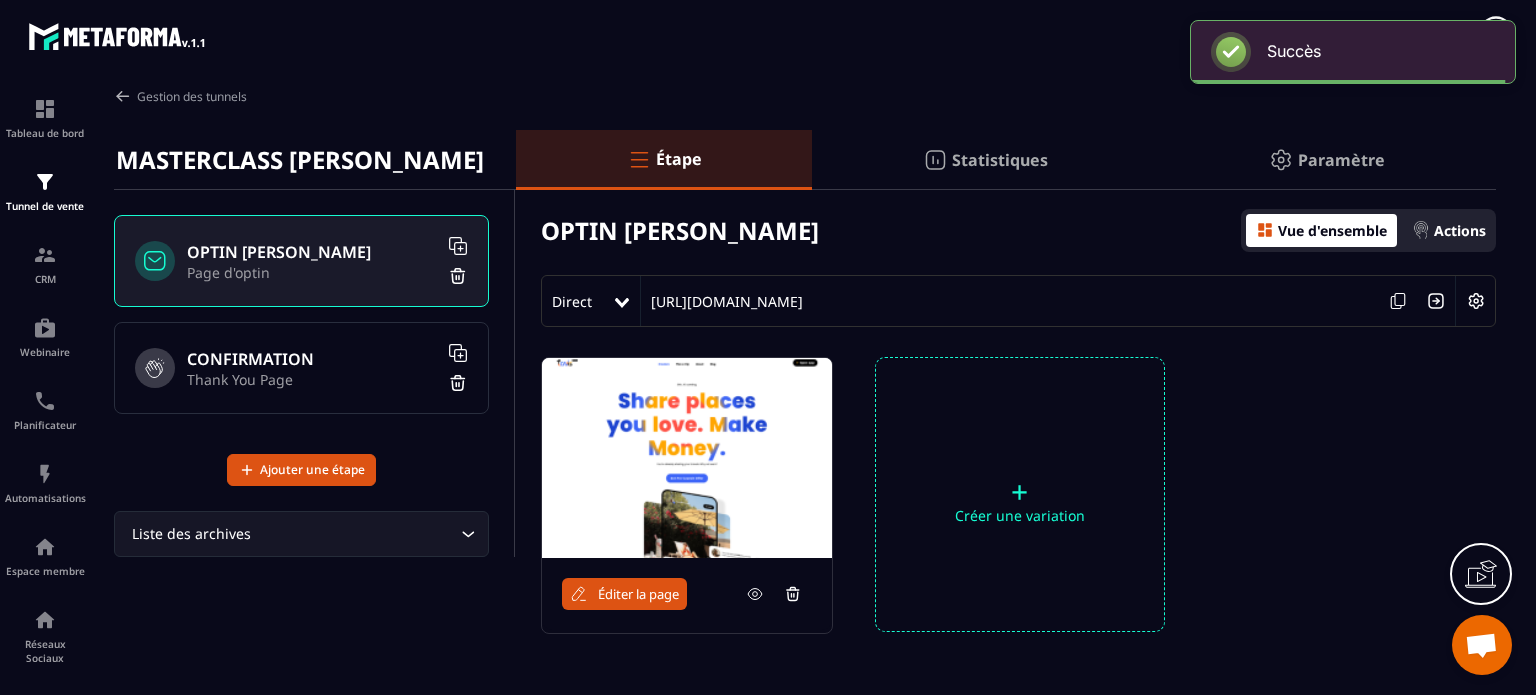 click on "CONFIRMATION Thank You Page" at bounding box center (301, 368) 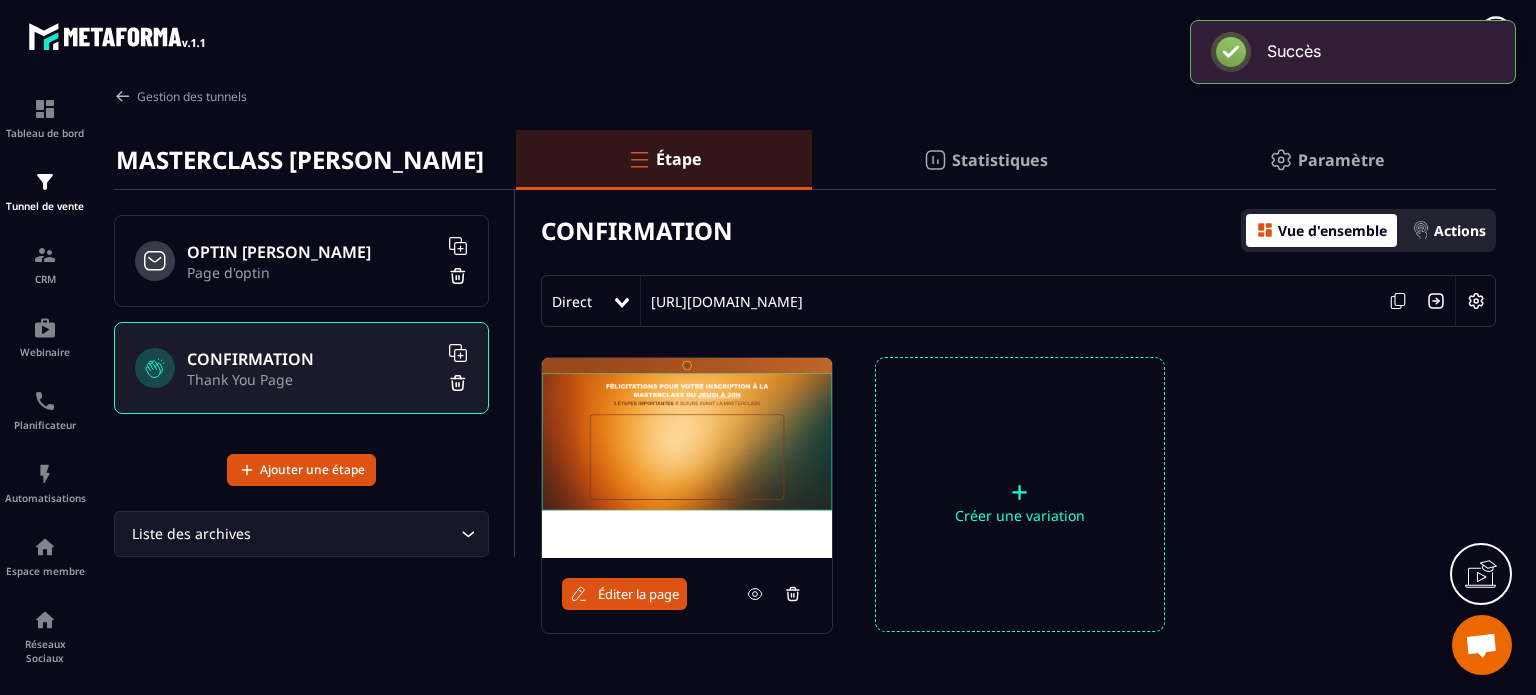 click on "Éditer la page" at bounding box center [624, 594] 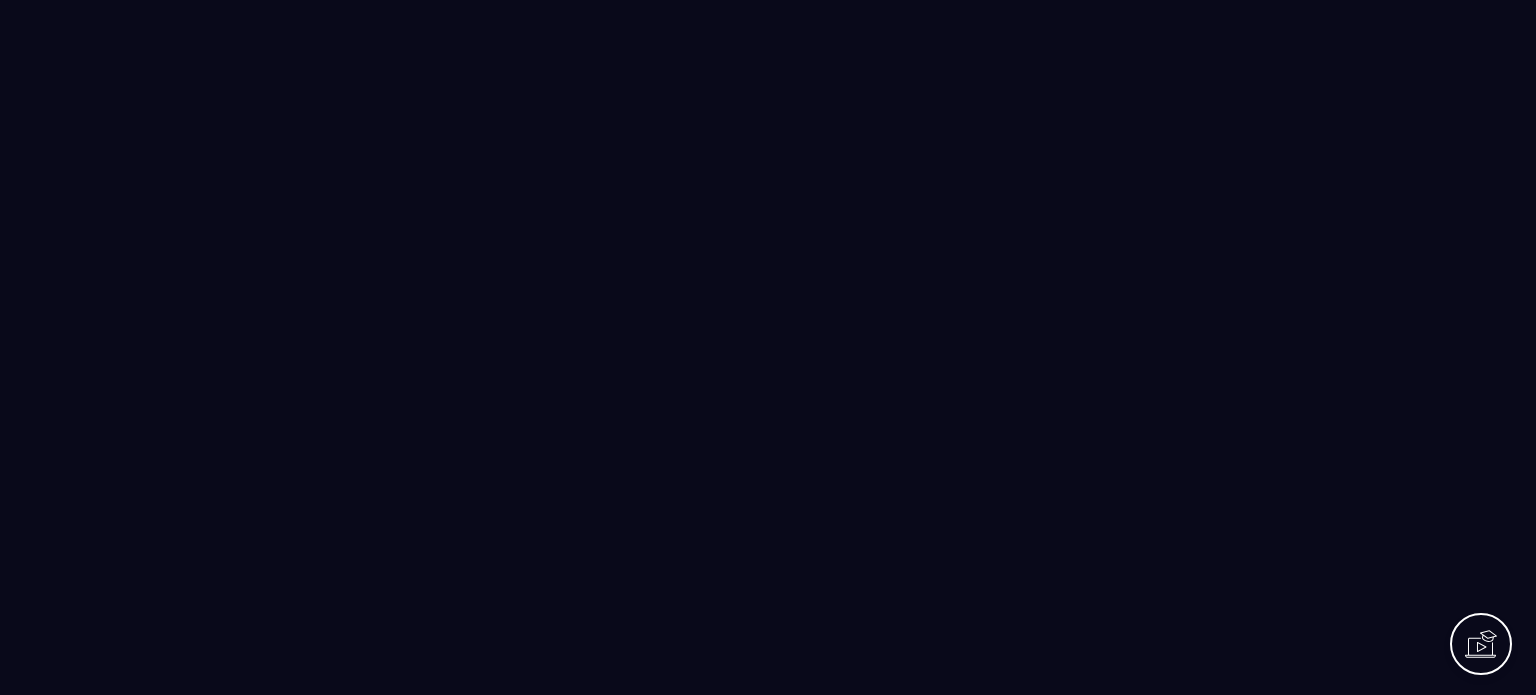 scroll, scrollTop: 0, scrollLeft: 0, axis: both 